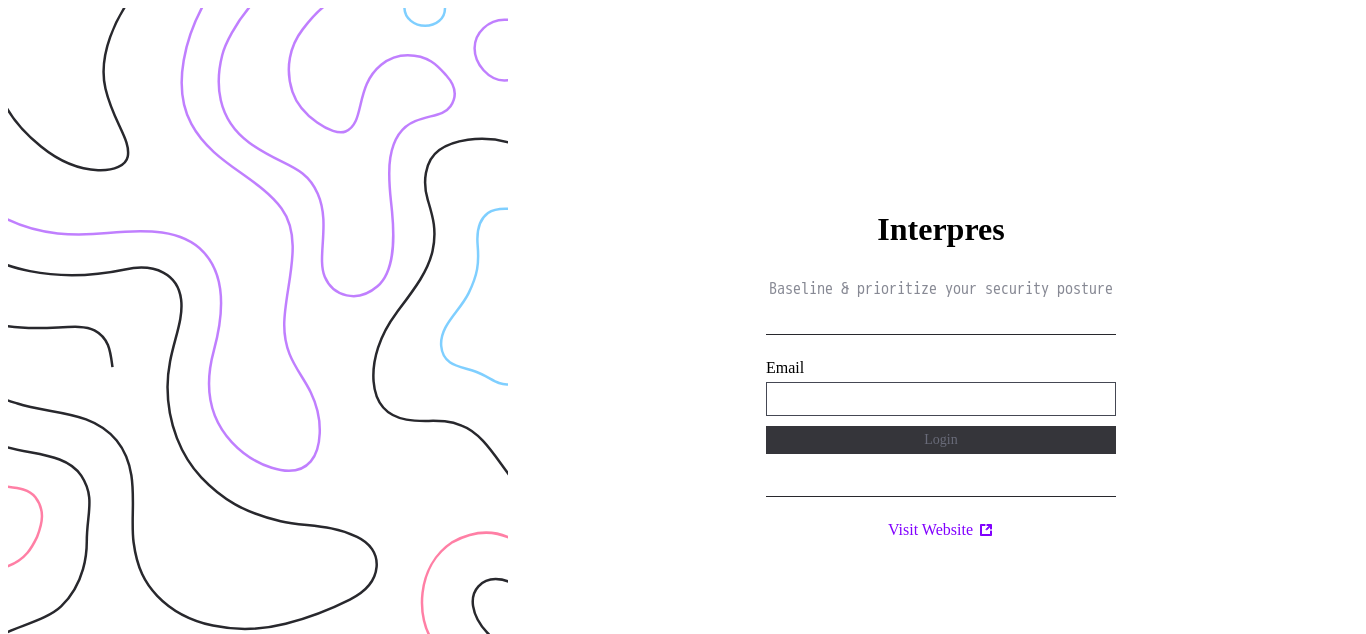 scroll, scrollTop: 0, scrollLeft: 0, axis: both 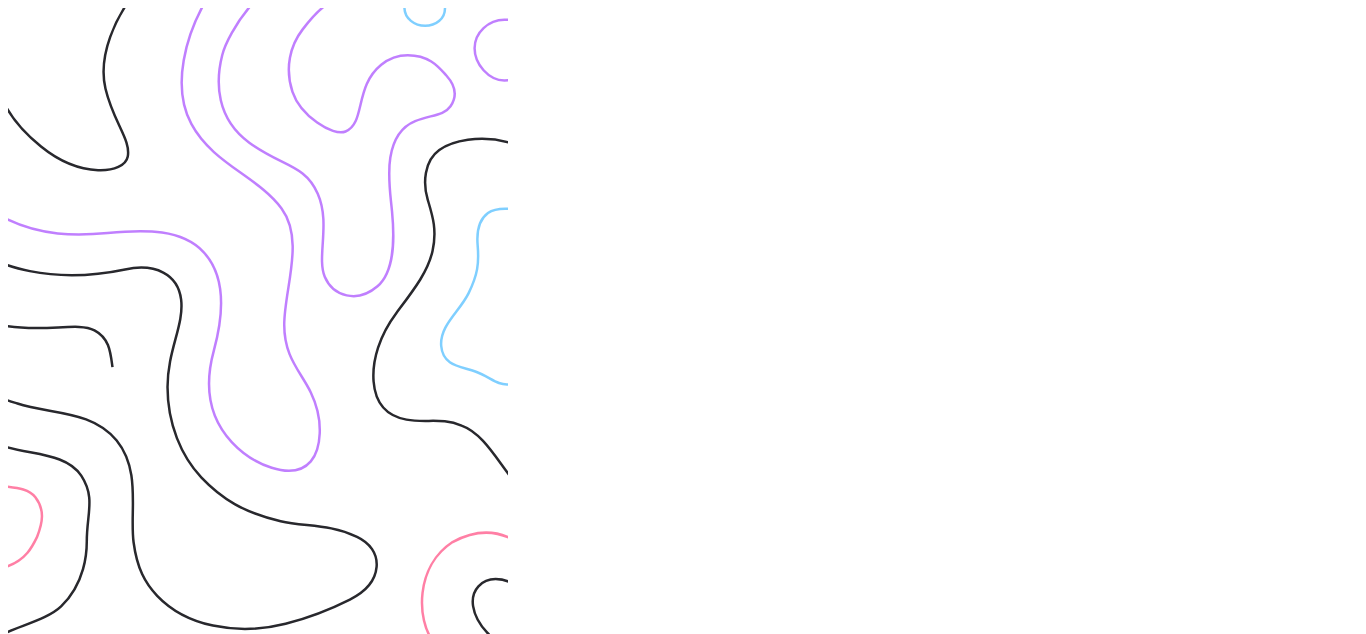 click on "Interpres Baseline & prioritize your security posture [EMAIL] Login Visit Website" at bounding box center [941, 325] 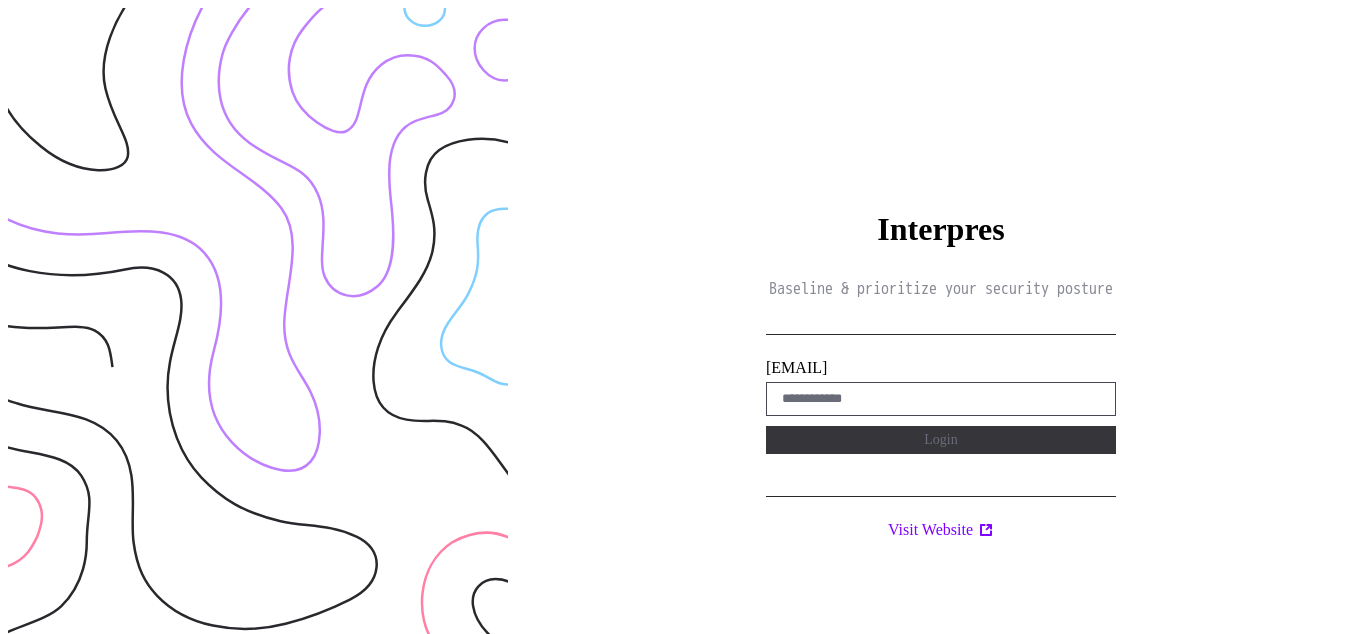 click on "Interpres Baseline & prioritize your security posture Email Login Visit Website" at bounding box center (941, 325) 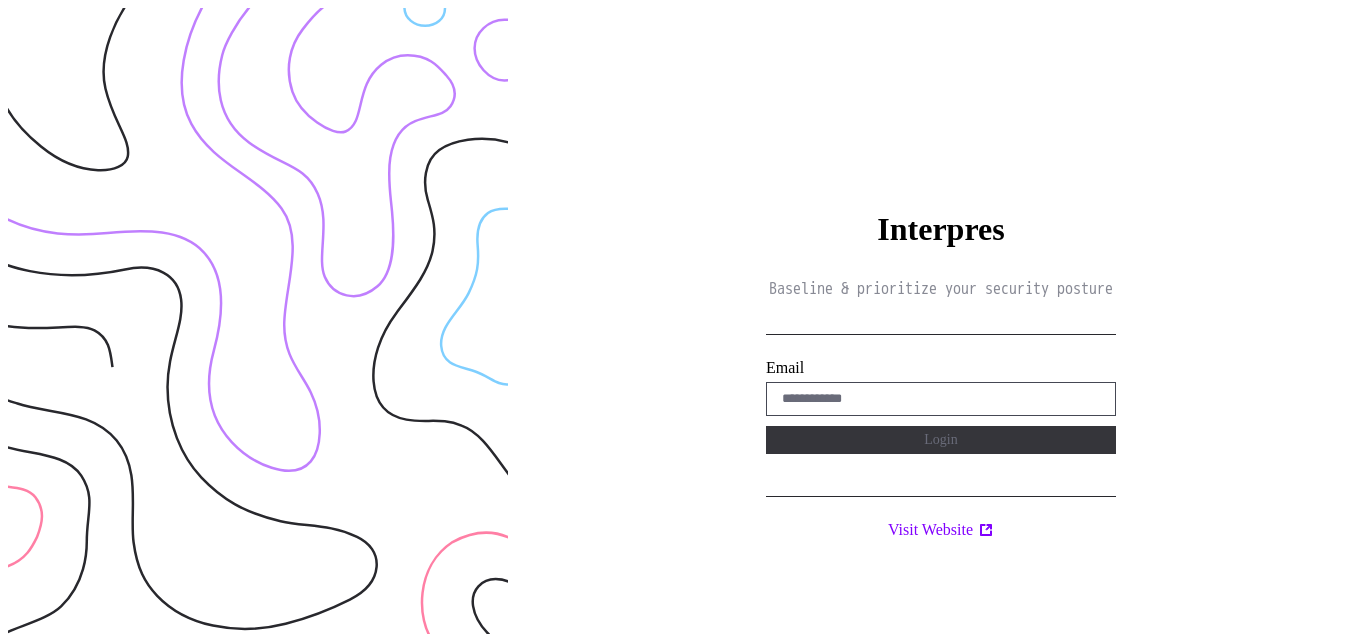 scroll, scrollTop: 0, scrollLeft: 0, axis: both 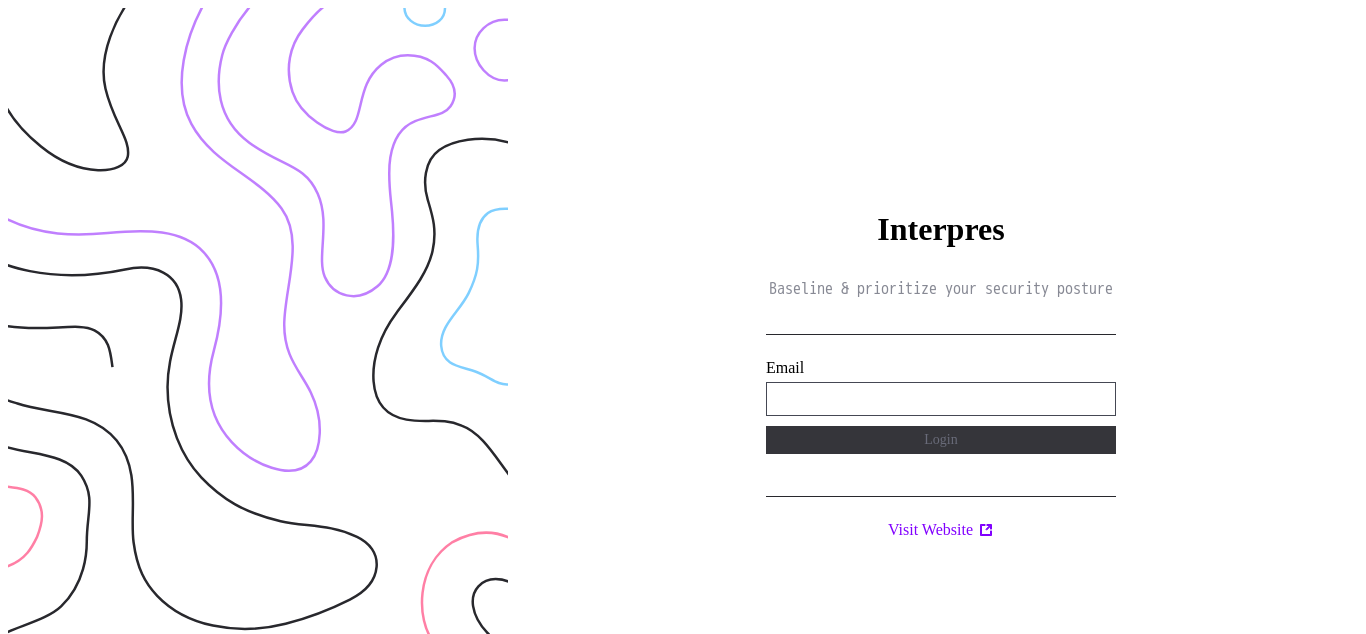 type on "**********" 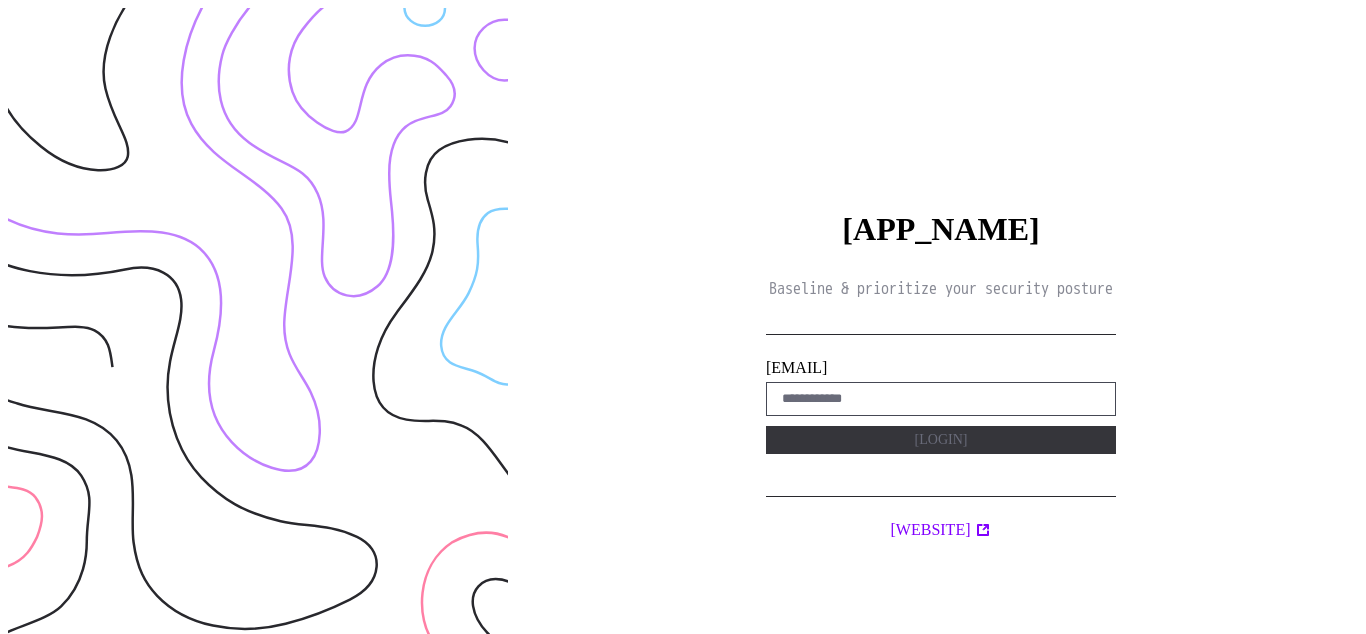 scroll, scrollTop: 0, scrollLeft: 0, axis: both 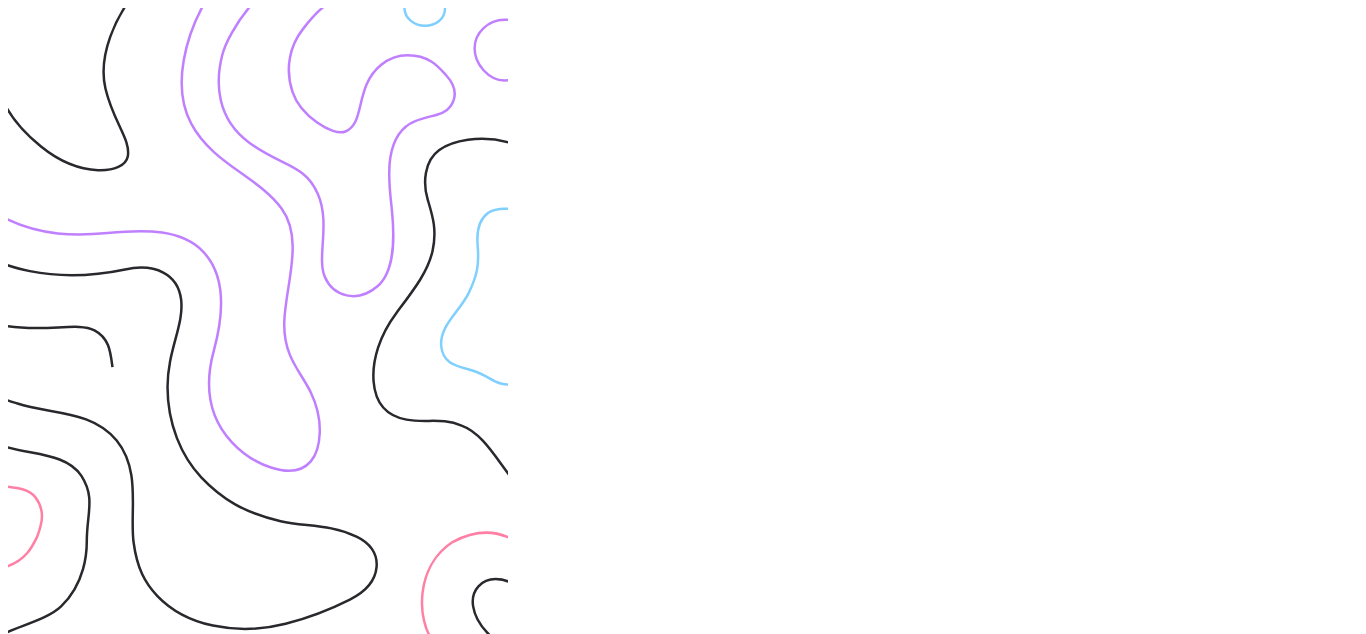 click on "Interpres Baseline & prioritize your security posture Email Login Visit Website" at bounding box center [941, 325] 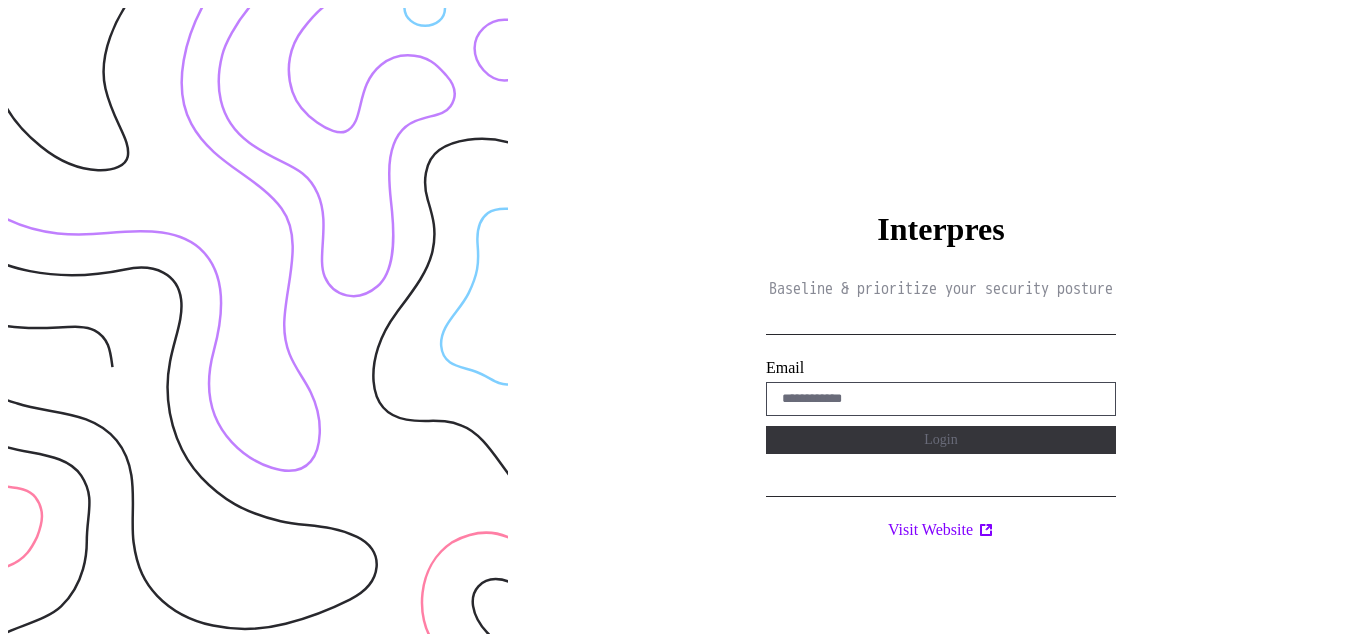 scroll, scrollTop: 0, scrollLeft: 0, axis: both 